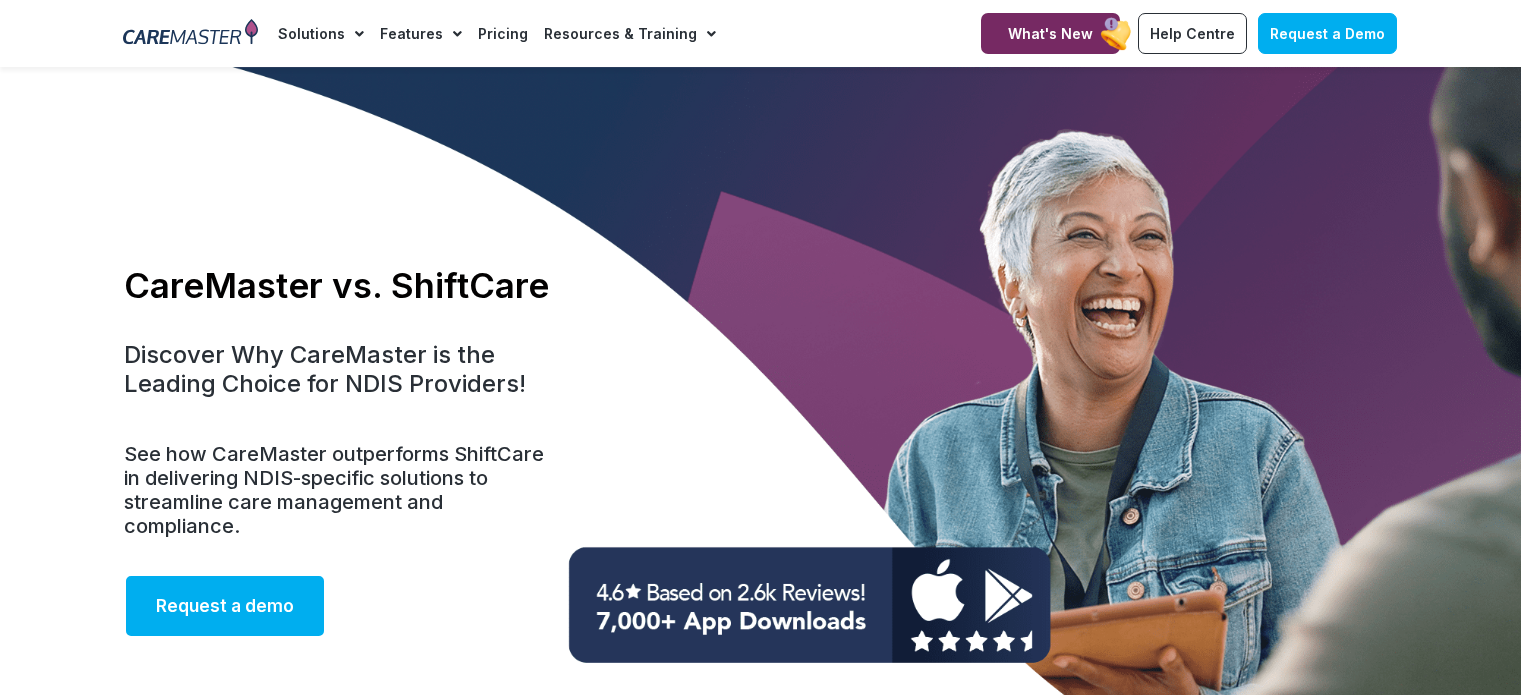 scroll, scrollTop: 0, scrollLeft: 0, axis: both 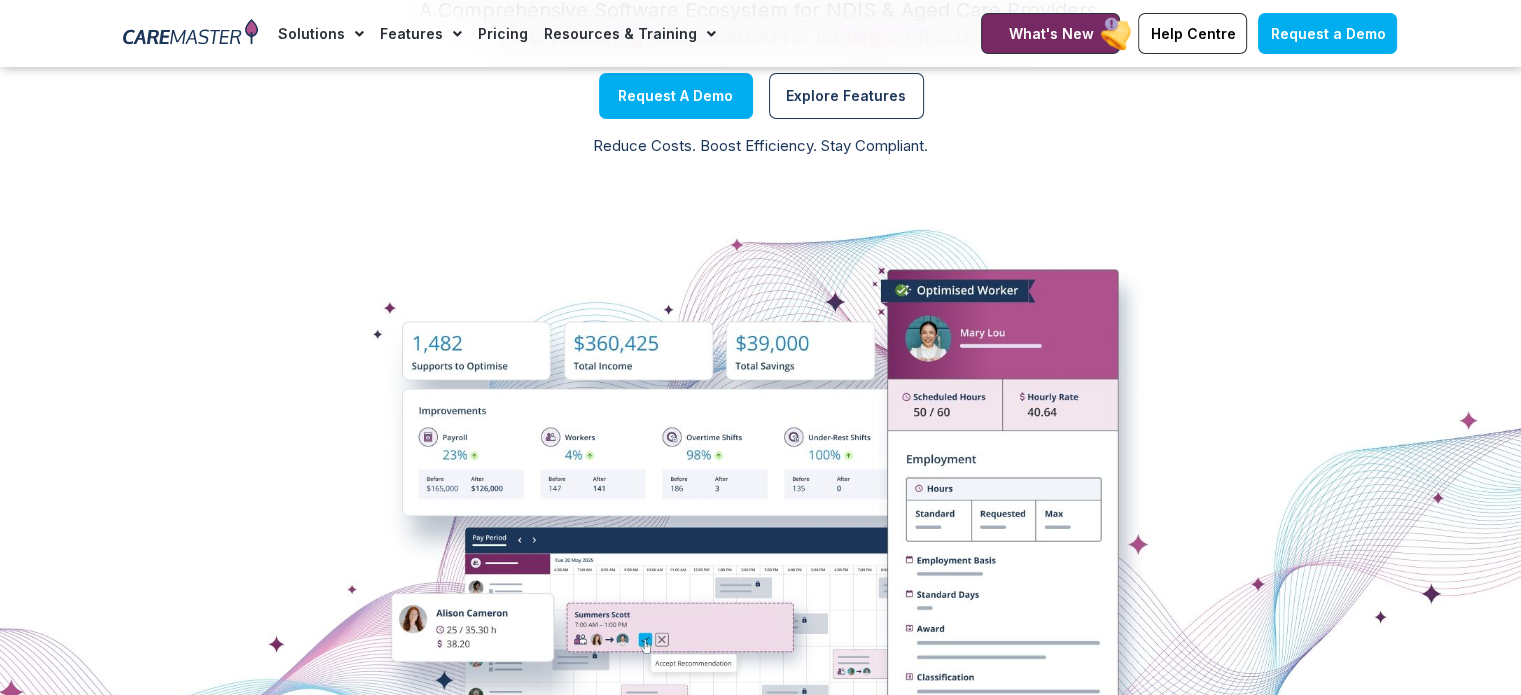 click on "Explore Features" at bounding box center (1084, 96) 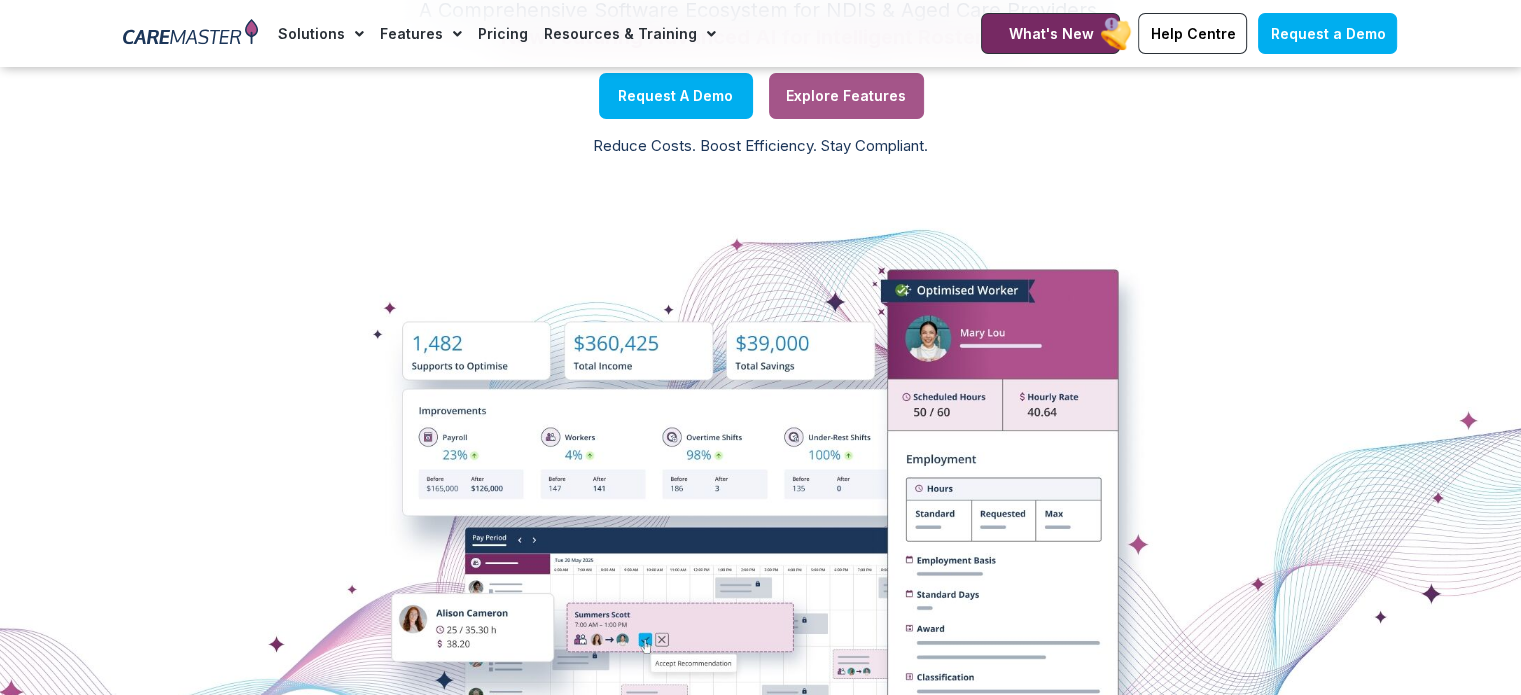 click on "Explore Features" at bounding box center (846, 96) 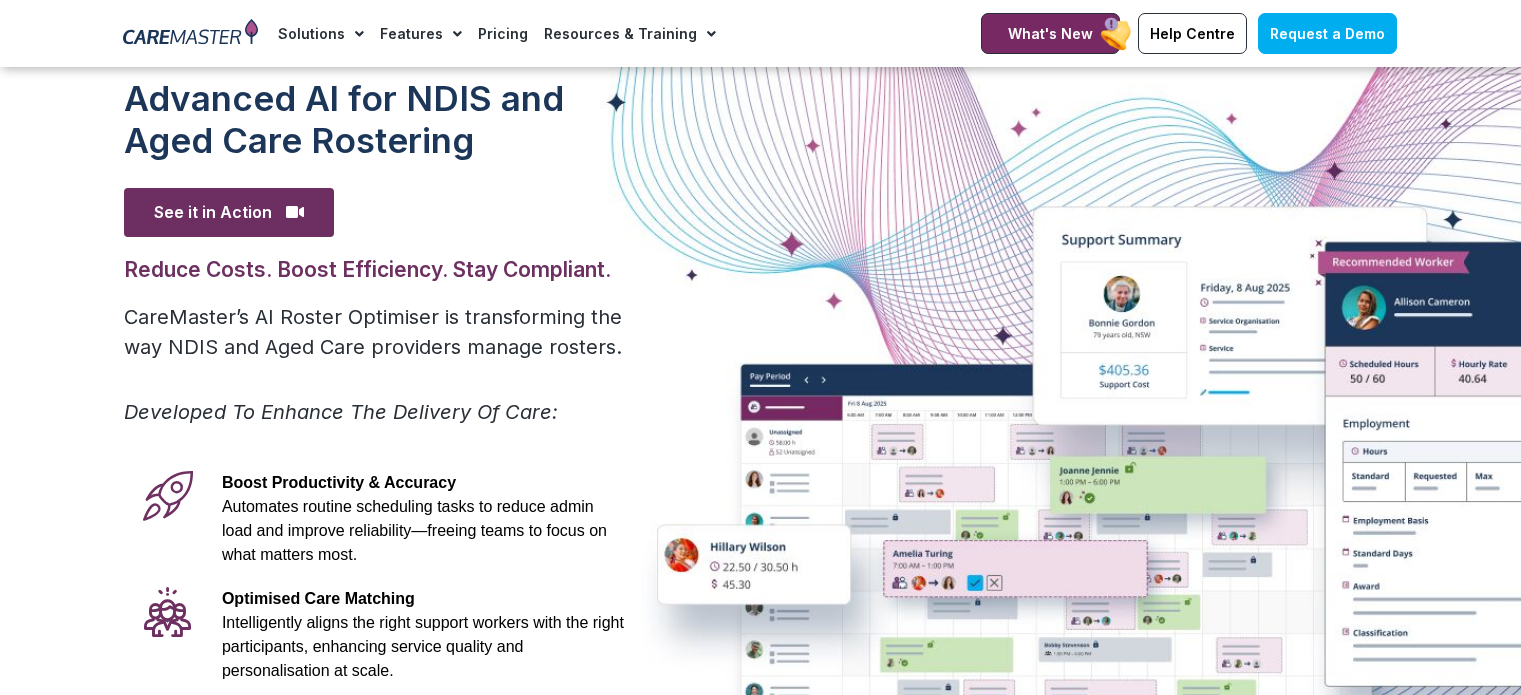 scroll, scrollTop: 292, scrollLeft: 0, axis: vertical 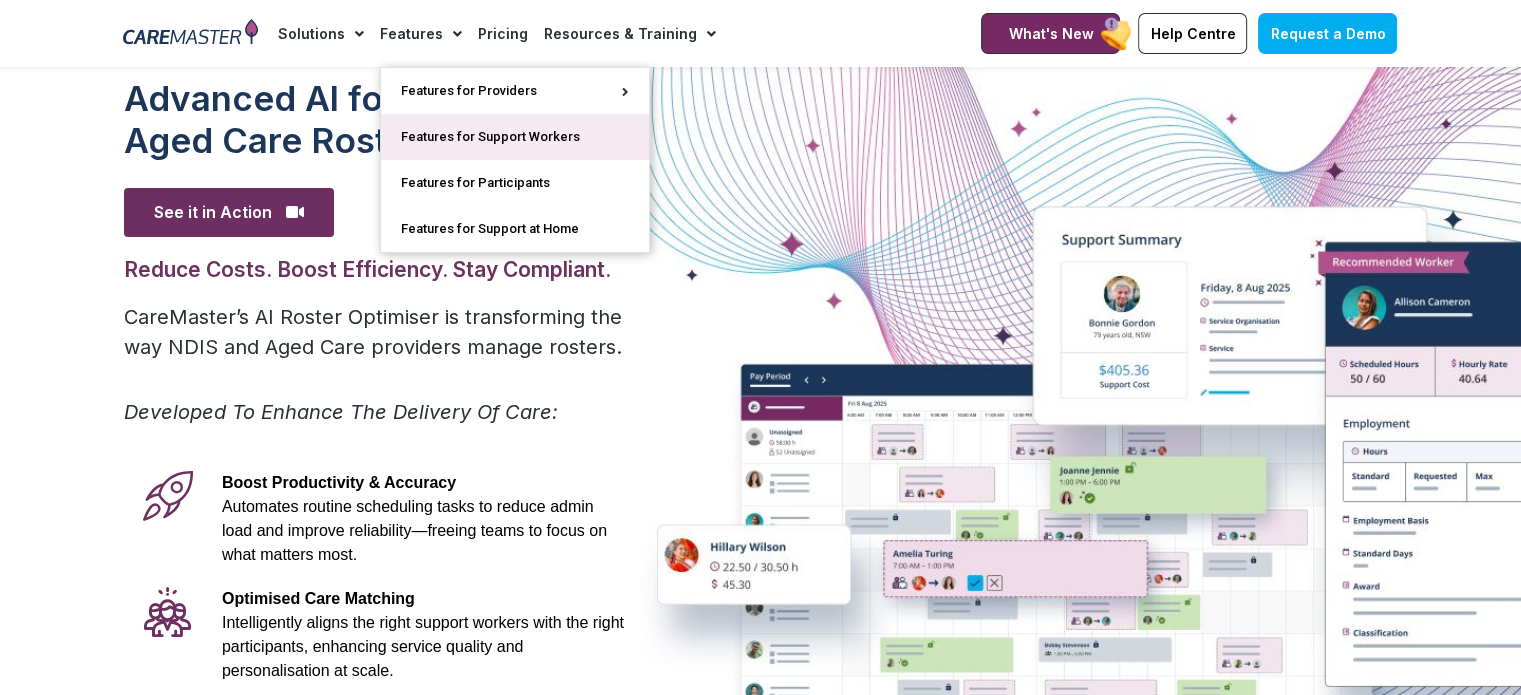 click on "Features for Support Workers" 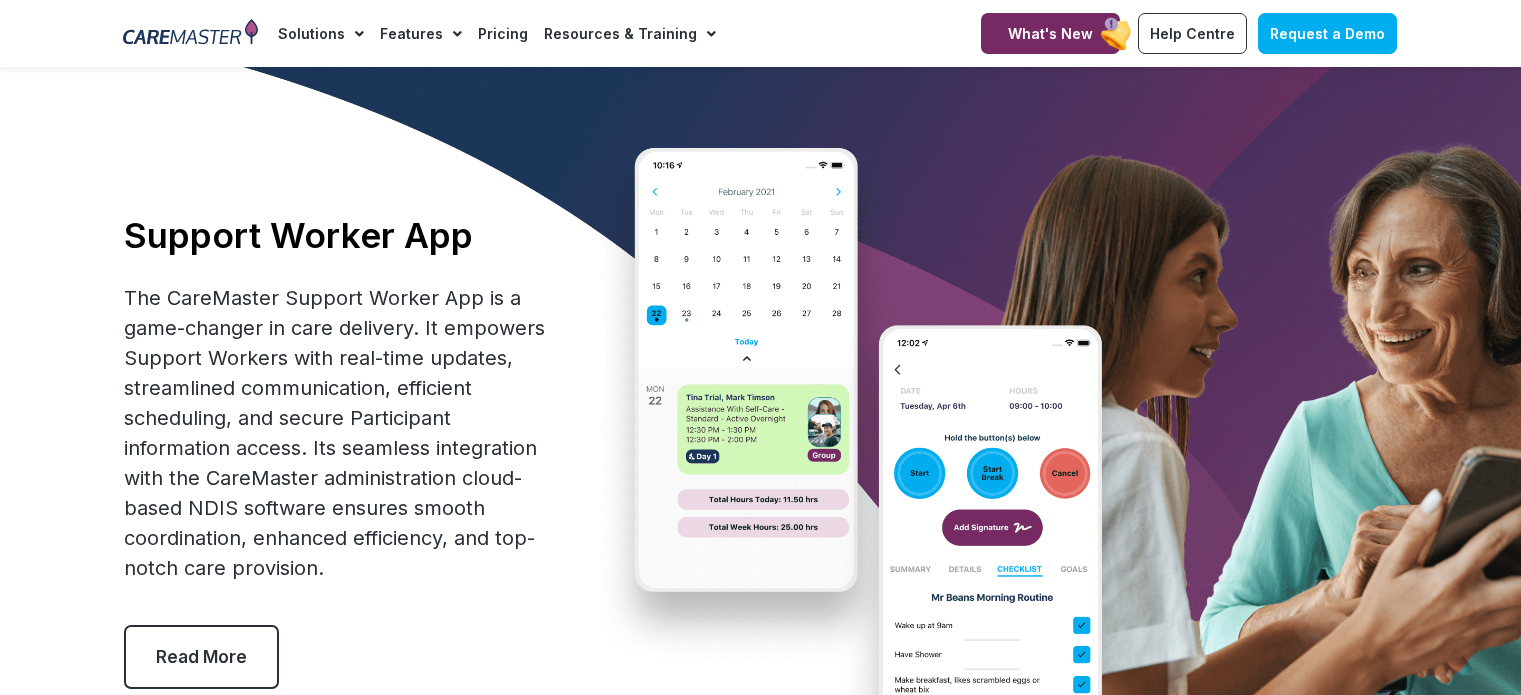 scroll, scrollTop: 0, scrollLeft: 0, axis: both 